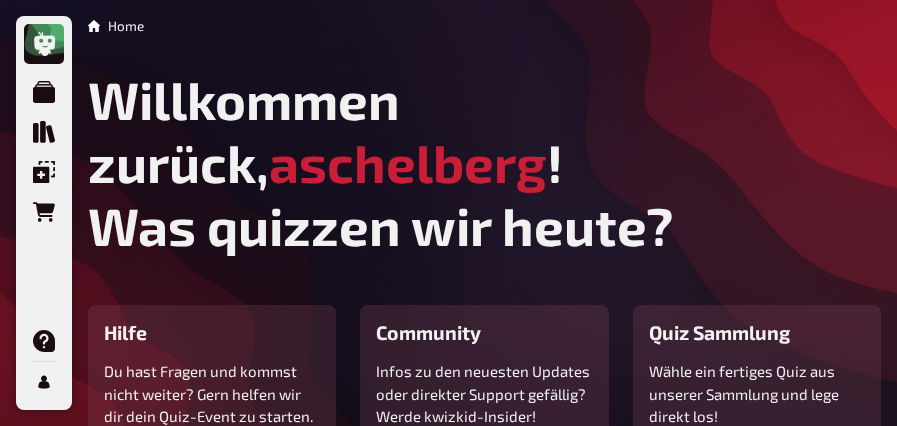scroll, scrollTop: 0, scrollLeft: 0, axis: both 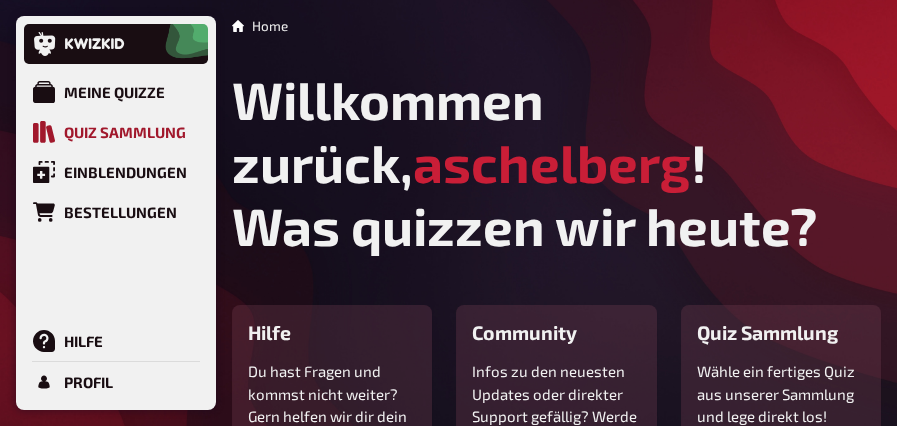 click on "Quiz Sammlung" at bounding box center [125, 132] 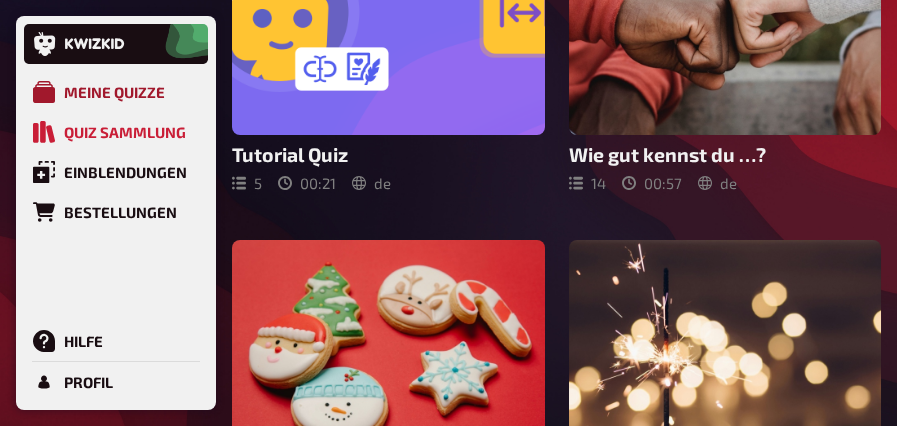 scroll, scrollTop: 273, scrollLeft: 0, axis: vertical 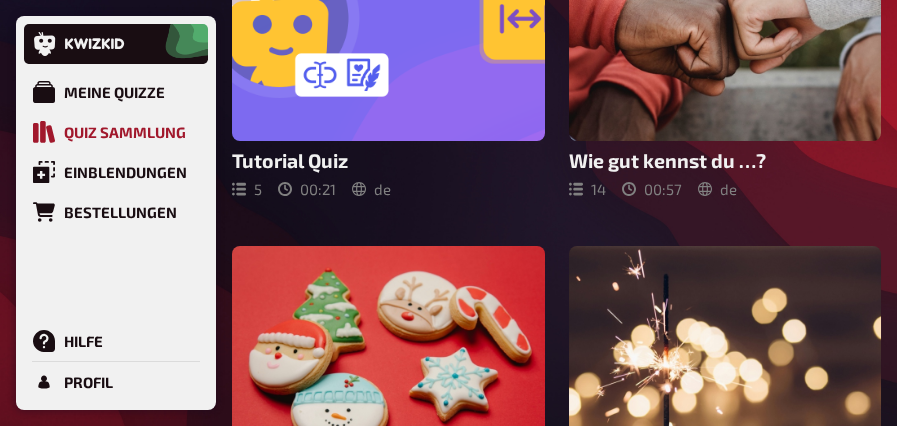 click on "Quiz Sammlung" at bounding box center (125, 132) 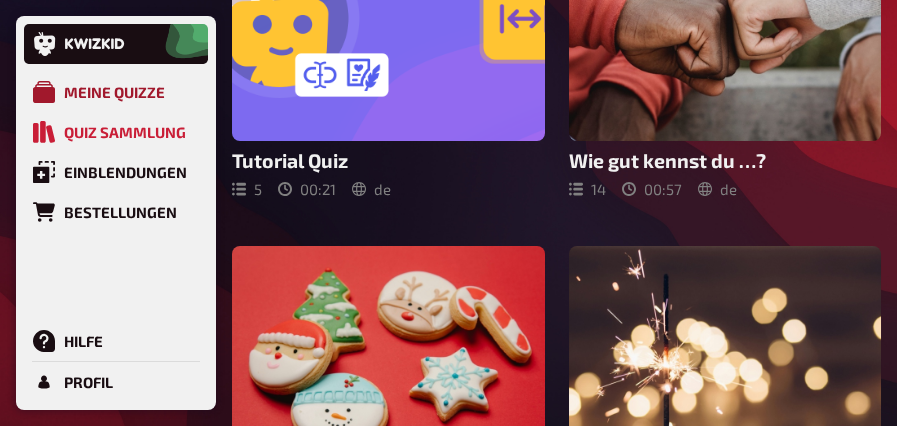 click on "Meine Quizze" at bounding box center [114, 92] 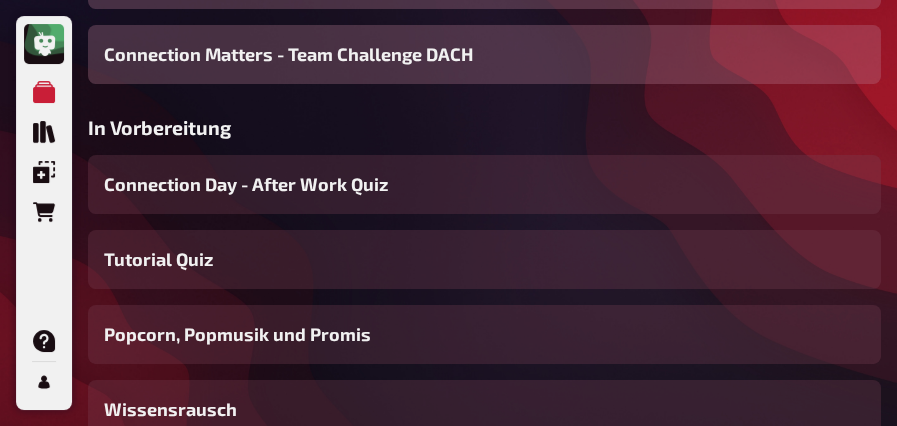 scroll, scrollTop: 473, scrollLeft: 0, axis: vertical 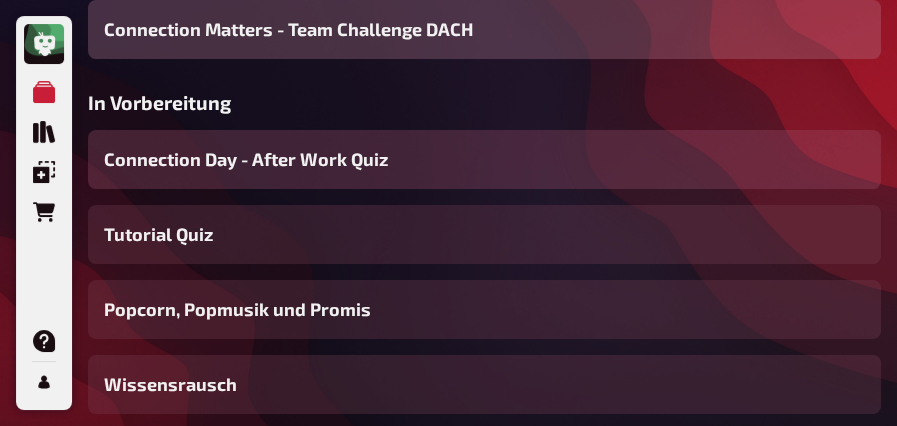 click on "Connection Day - After Work Quiz" at bounding box center [484, 159] 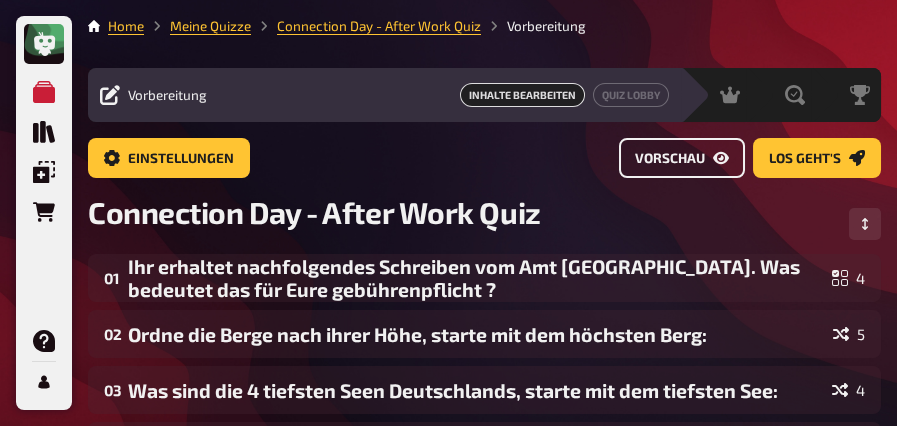 click on "Vorschau" at bounding box center [670, 159] 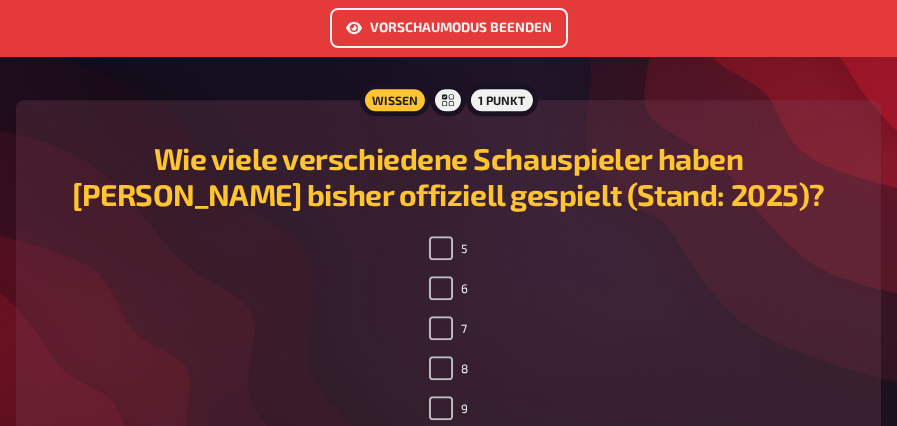 scroll, scrollTop: 7600, scrollLeft: 0, axis: vertical 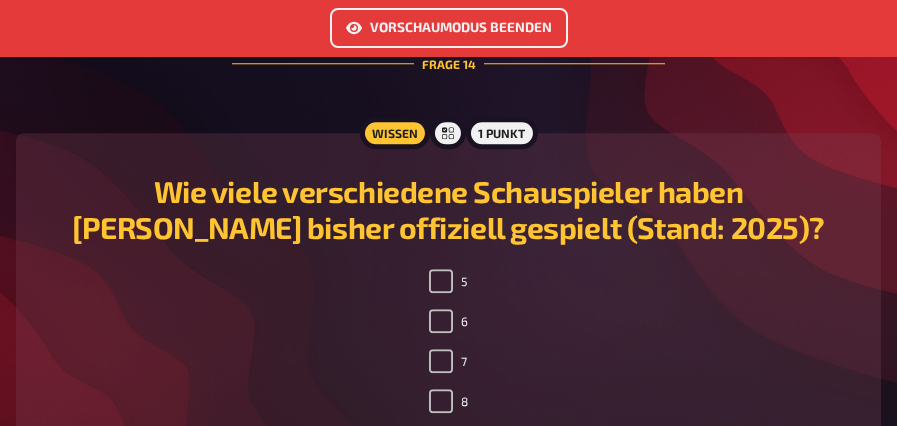 click on "Vorschaumodus beenden" at bounding box center (449, 28) 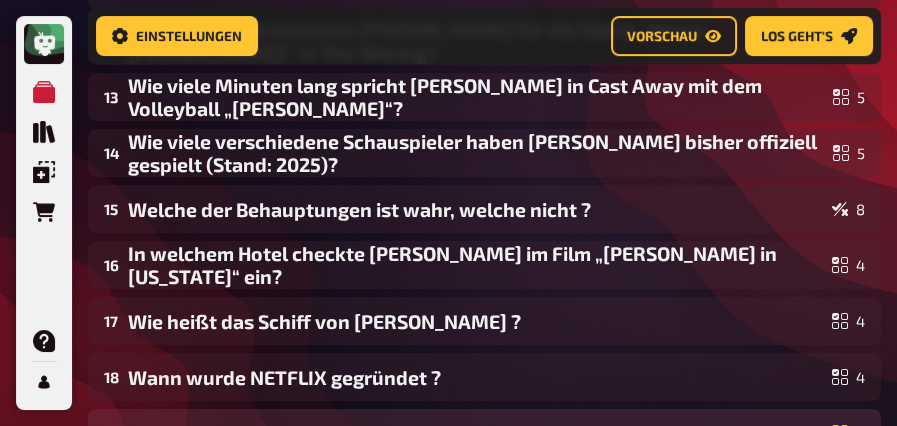 scroll, scrollTop: 816, scrollLeft: 0, axis: vertical 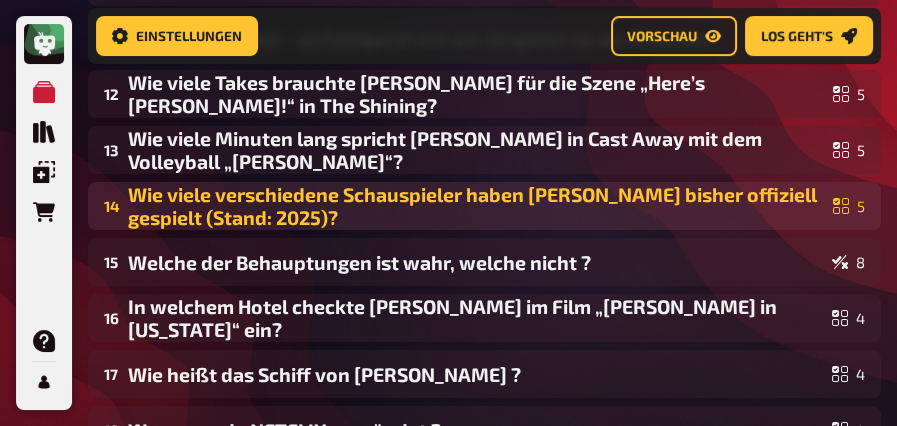 click on "Wie viele verschiedene Schauspieler haben [PERSON_NAME] bisher offiziell gespielt (Stand: 2025)?" at bounding box center [476, 206] 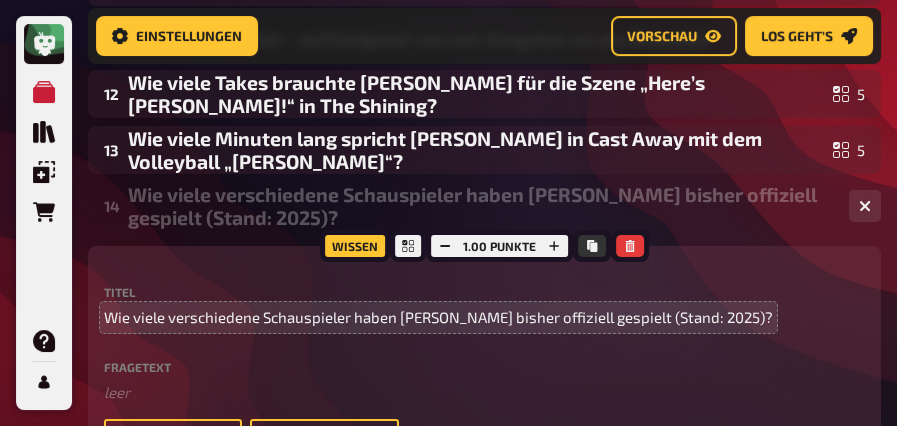 scroll, scrollTop: 916, scrollLeft: 0, axis: vertical 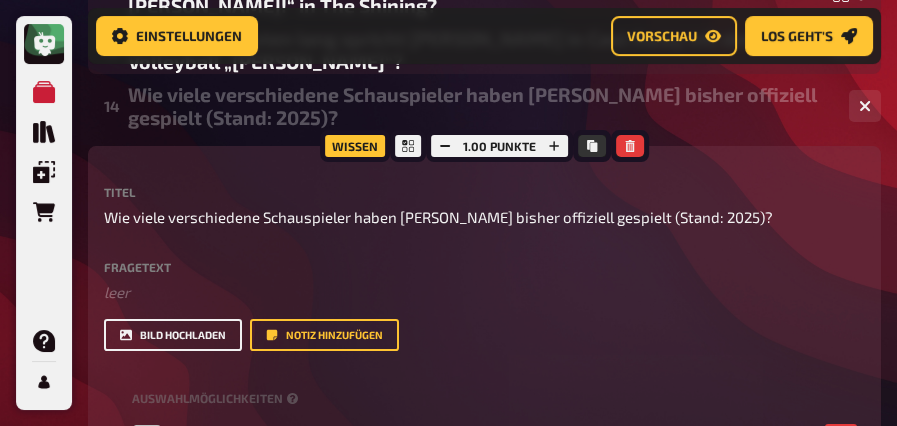click on "Bild hochladen" at bounding box center (173, 335) 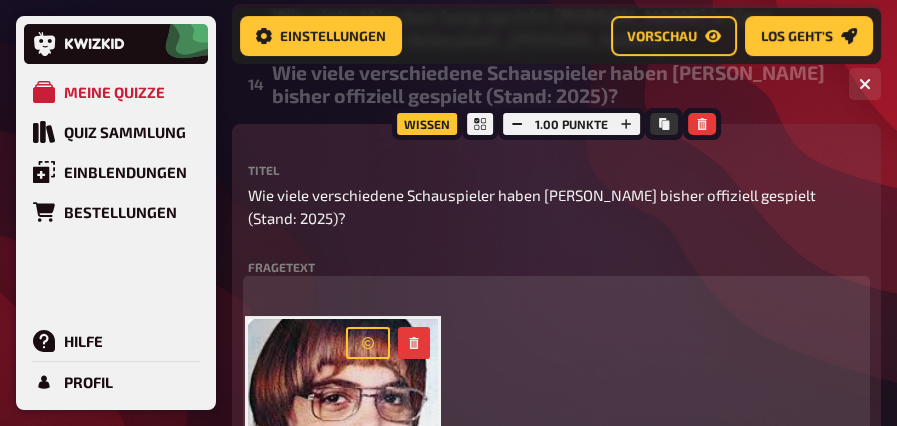 scroll, scrollTop: 916, scrollLeft: 0, axis: vertical 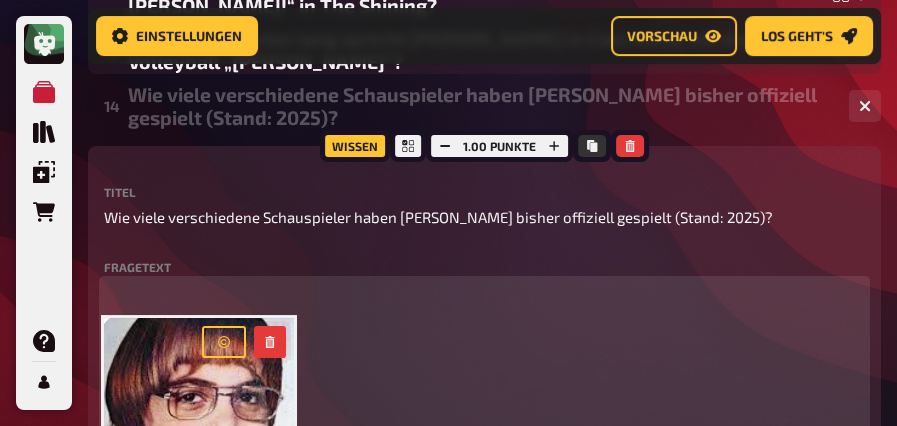 click 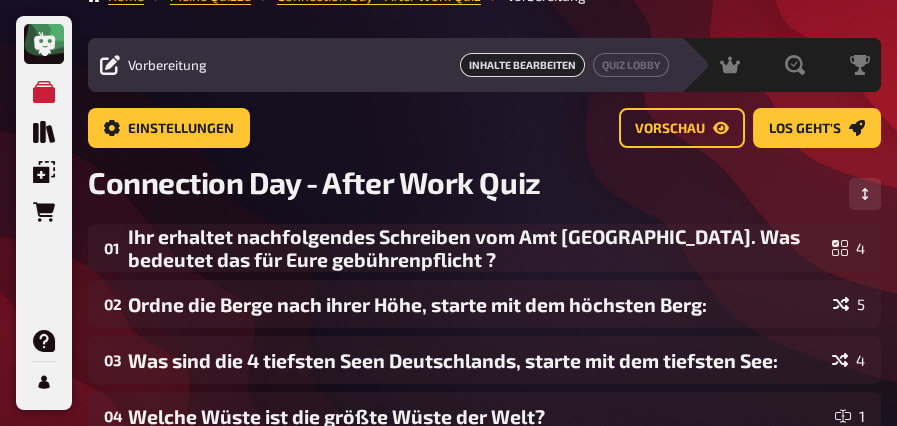 scroll, scrollTop: 0, scrollLeft: 0, axis: both 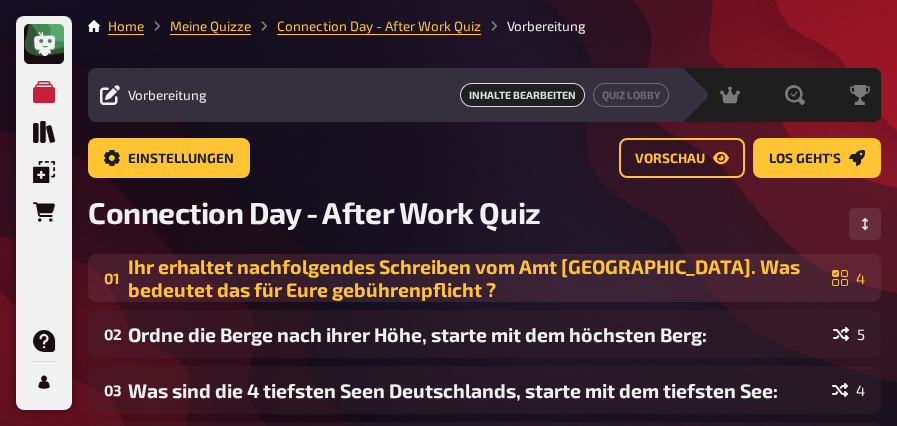 click on "Ihr erhaltet nachfolgendes Schreiben vom Amt [GEOGRAPHIC_DATA]. Was bedeutet das für Eure gebührenpflicht ?" at bounding box center [476, 278] 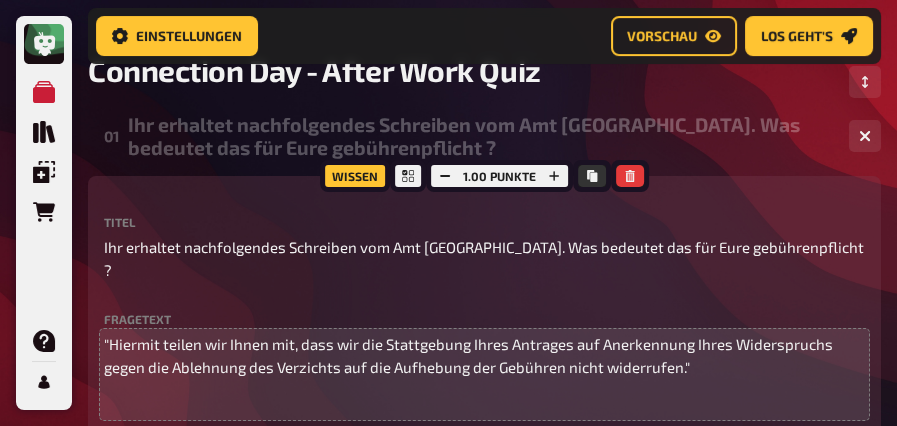 scroll, scrollTop: 215, scrollLeft: 0, axis: vertical 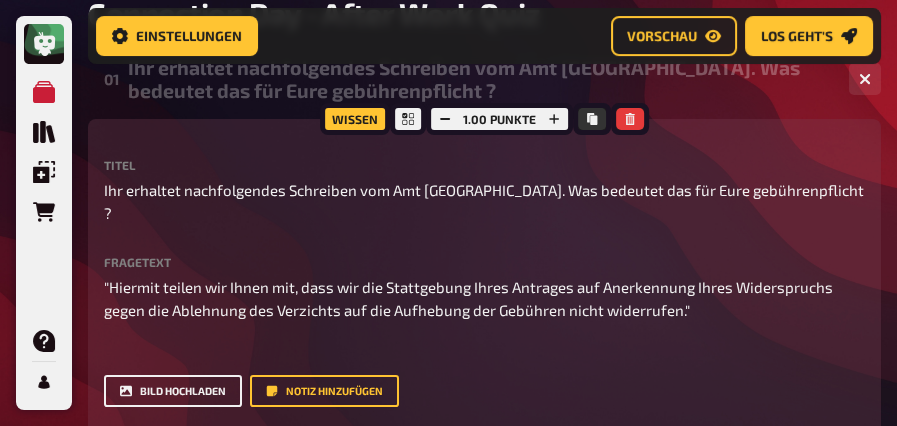 click on "Bild hochladen" at bounding box center (173, 391) 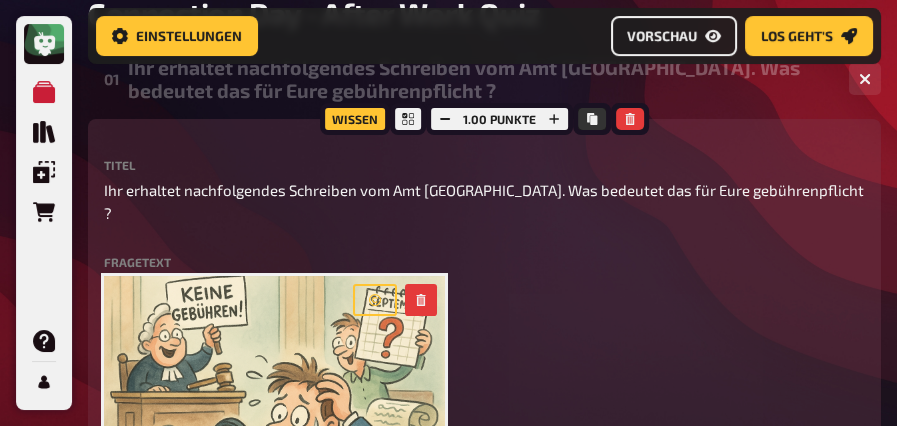 click on "Vorschau" at bounding box center (674, 36) 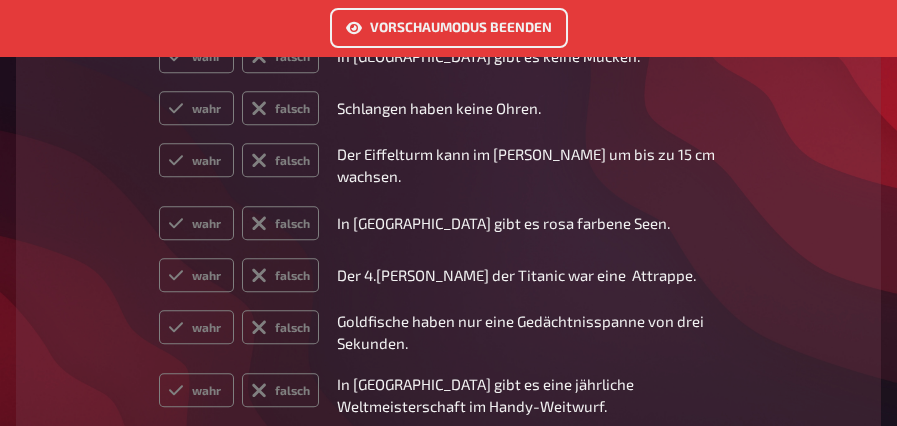 scroll, scrollTop: 8500, scrollLeft: 0, axis: vertical 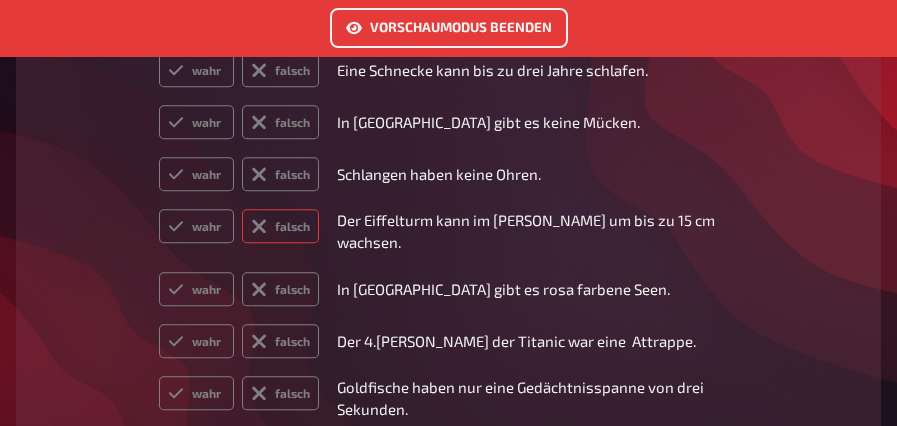 click on "falsch" at bounding box center (280, 226) 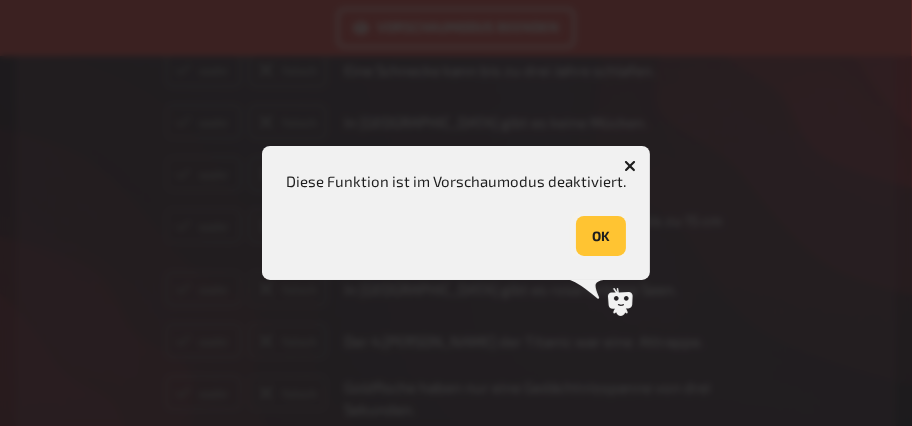 click on "OK" at bounding box center [601, 236] 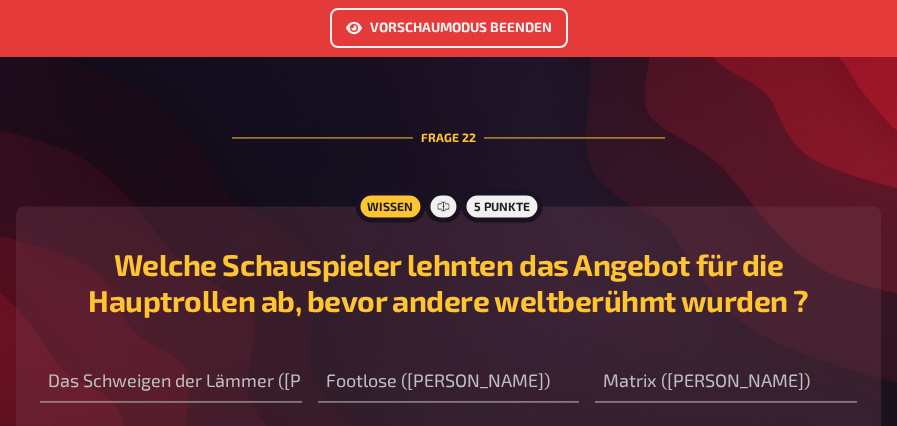 scroll, scrollTop: 12800, scrollLeft: 0, axis: vertical 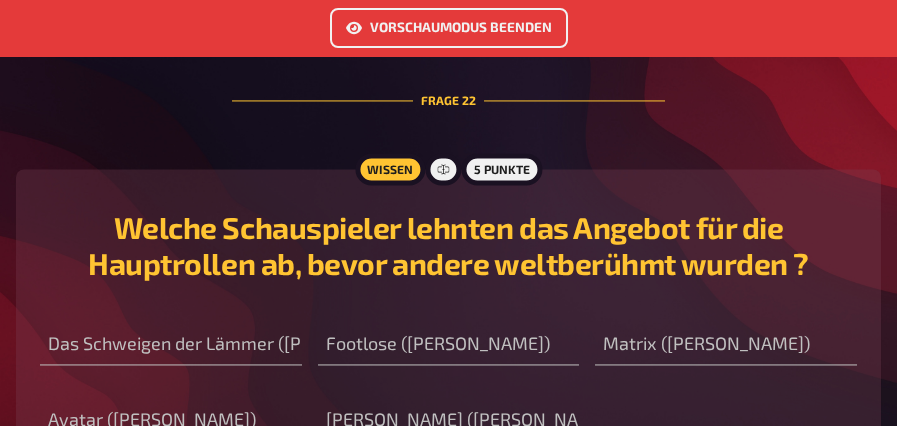 click on "Das Schweigen der Lämmer ([PERSON_NAME]) Footlose ([PERSON_NAME]) Matrix ([PERSON_NAME]) Avatar ([PERSON_NAME]) [PERSON_NAME] ([PERSON_NAME])" at bounding box center (448, 373) 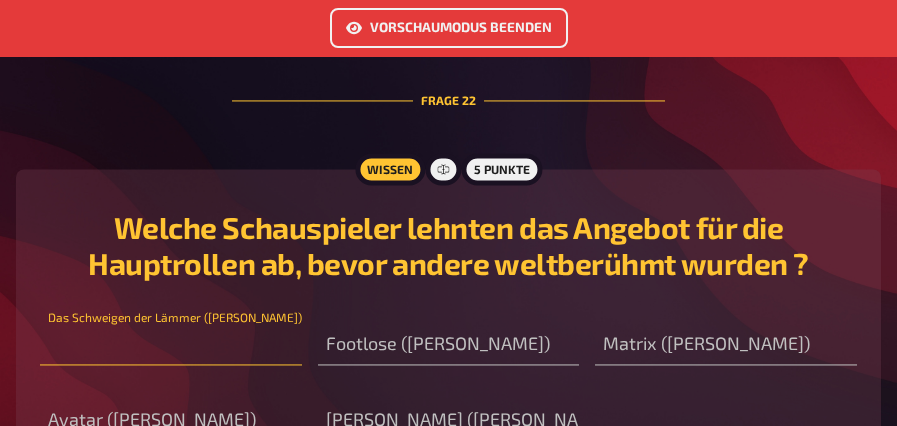 click at bounding box center [171, 345] 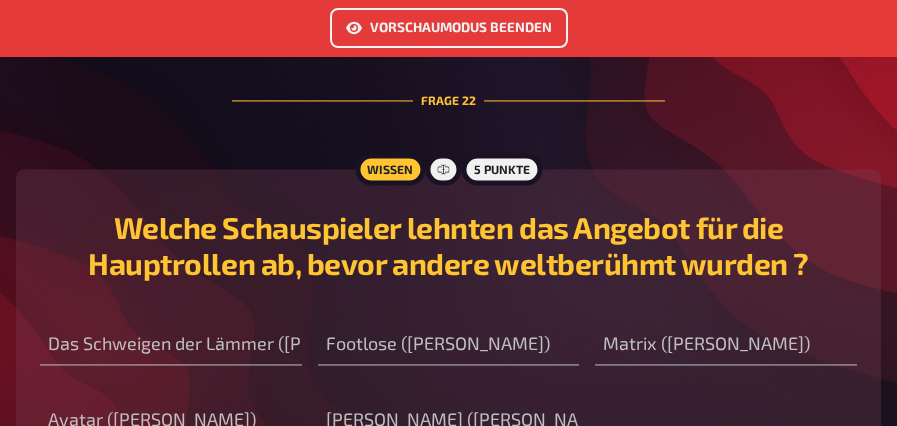 click on "Das Schweigen der Lämmer ([PERSON_NAME]) Footlose ([PERSON_NAME]) Matrix ([PERSON_NAME]) Avatar ([PERSON_NAME]) [PERSON_NAME] ([PERSON_NAME])" at bounding box center (448, 373) 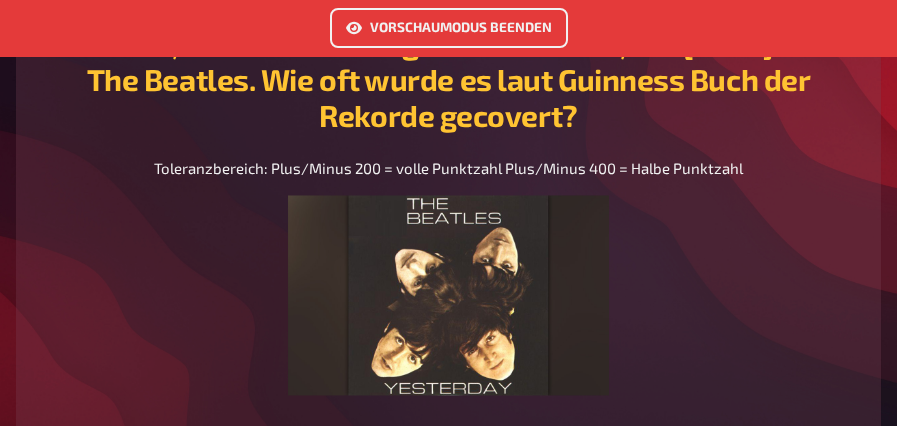 scroll, scrollTop: 13500, scrollLeft: 0, axis: vertical 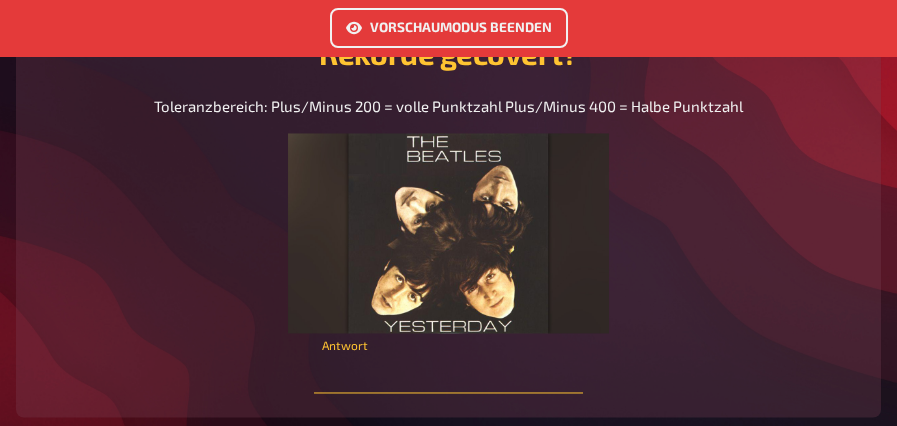 click at bounding box center (449, 373) 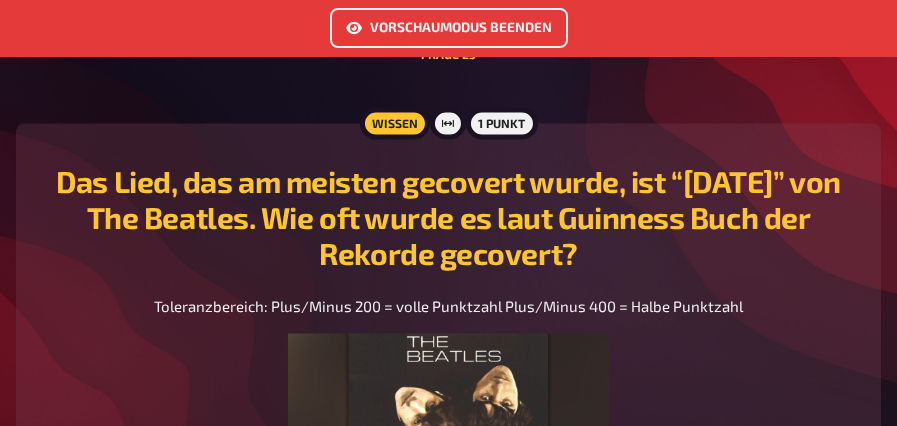 scroll, scrollTop: 12900, scrollLeft: 0, axis: vertical 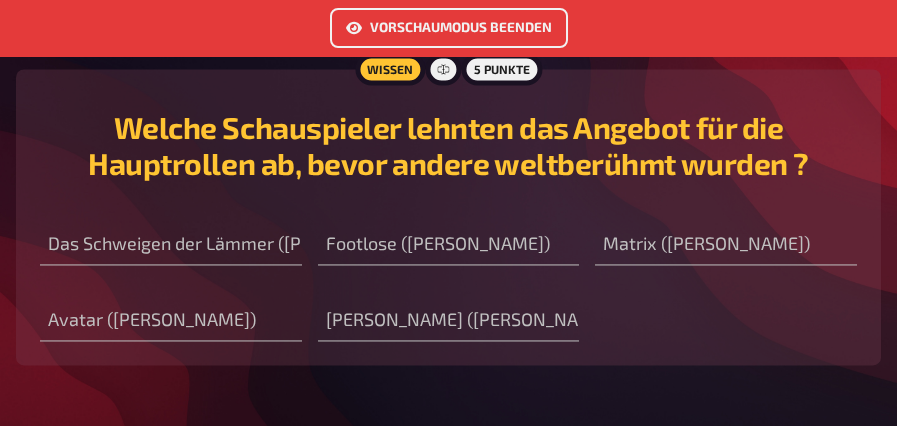 click on "Vorschaumodus beenden" at bounding box center [449, 28] 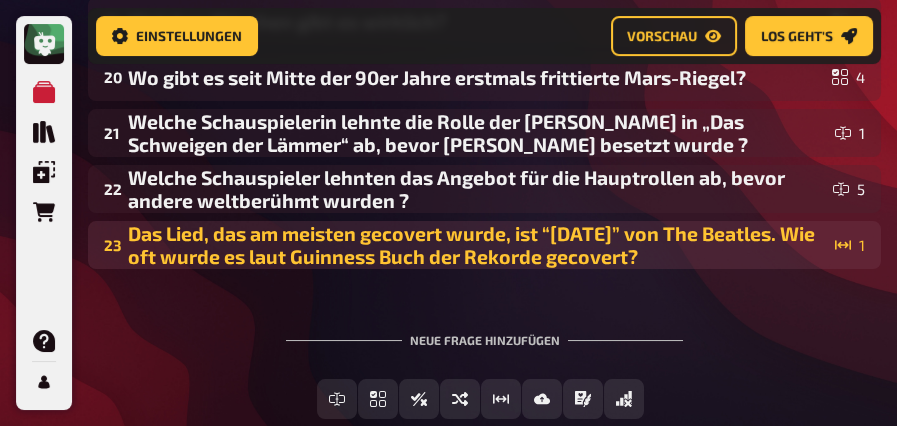 scroll, scrollTop: 1315, scrollLeft: 0, axis: vertical 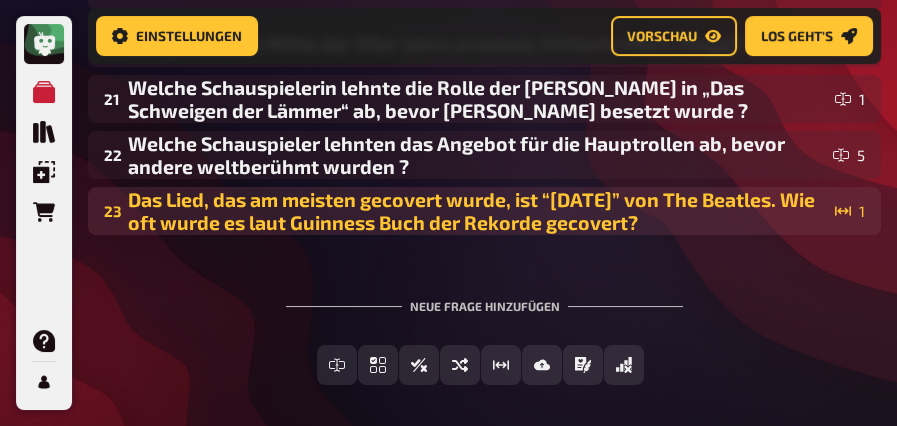 click on "Das Lied, das am meisten gecovert wurde, ist “[DATE]” von The Beatles. Wie oft wurde es laut Guinness Buch der Rekorde gecovert?" at bounding box center [477, 211] 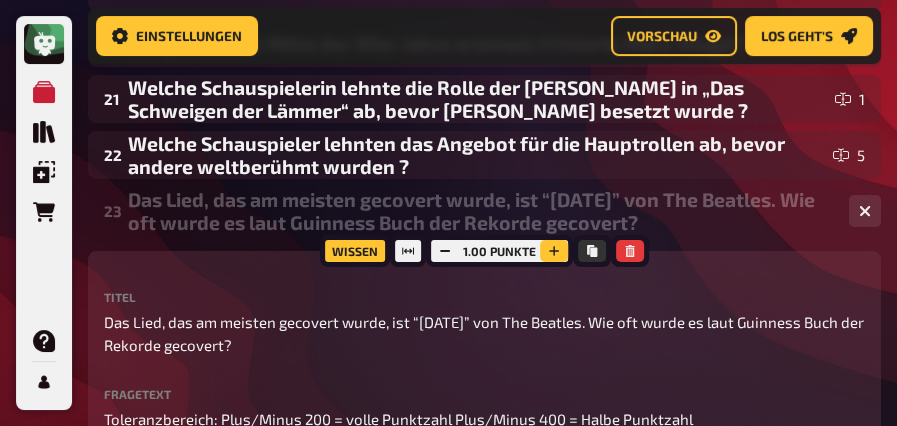 click 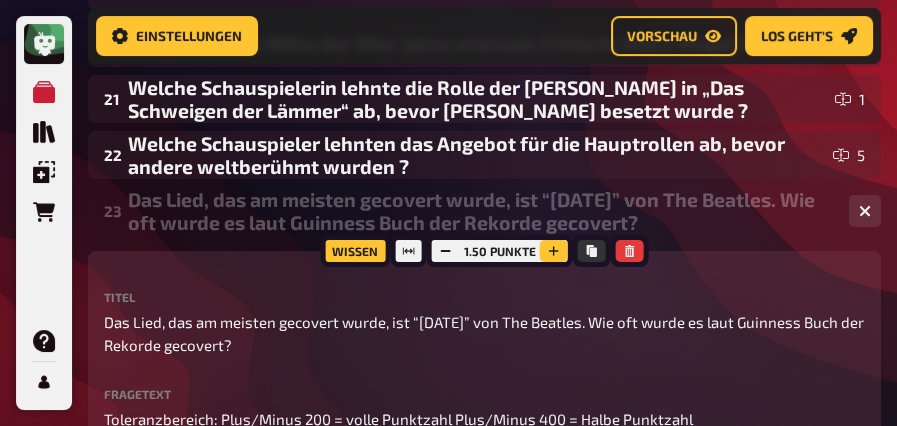 click 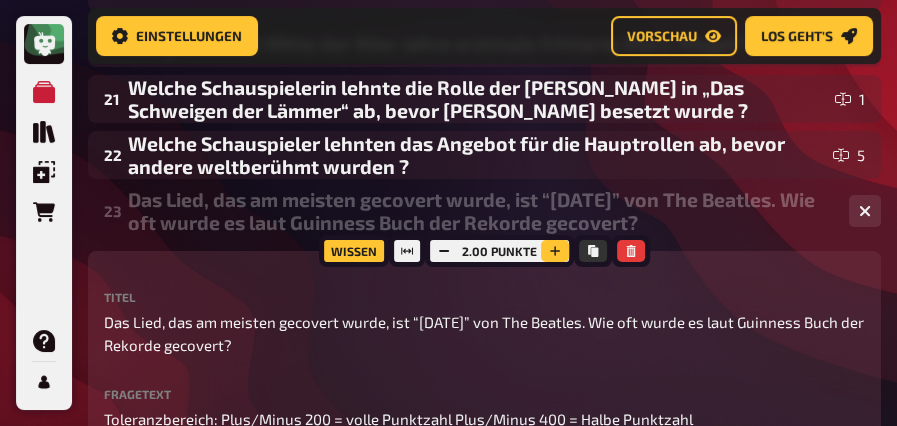 click 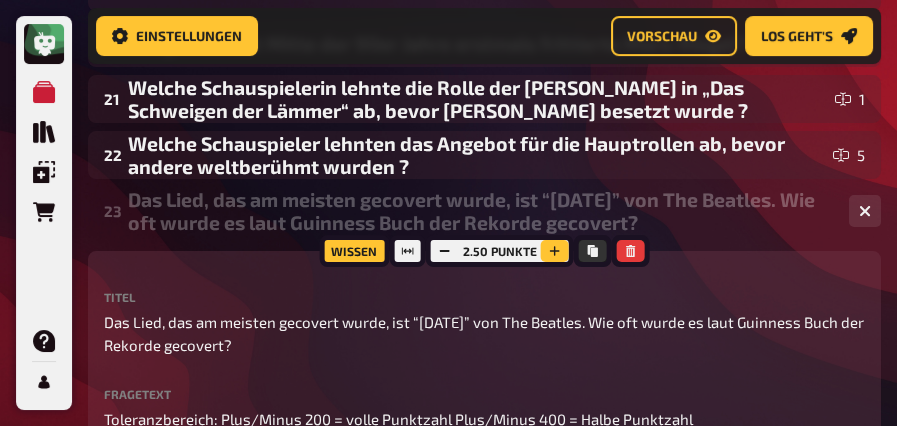 click 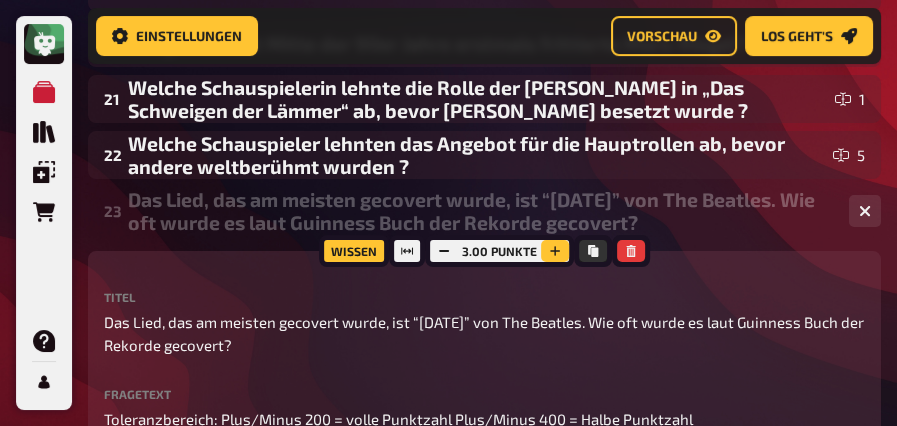 click 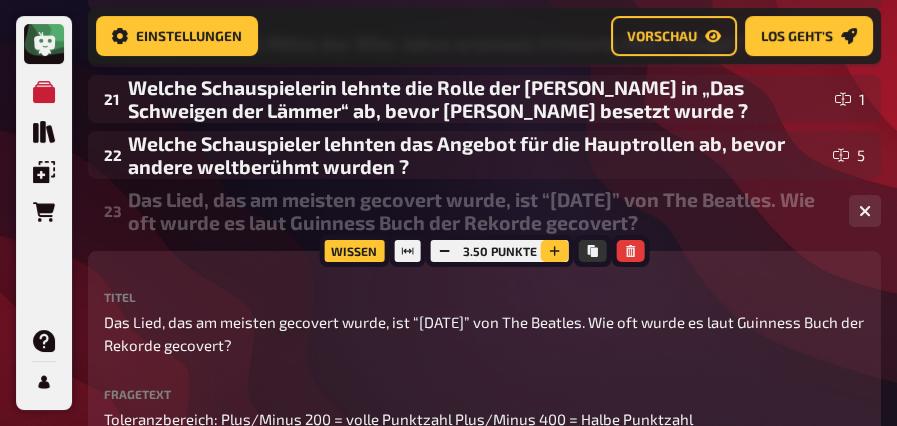 click 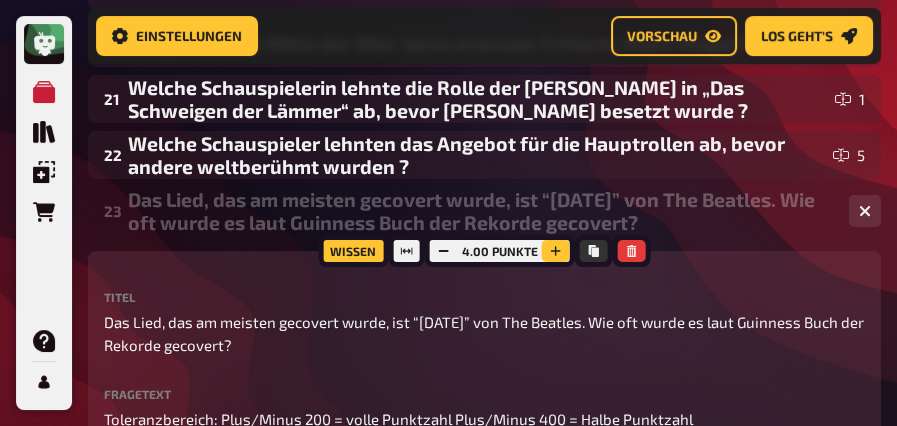 click 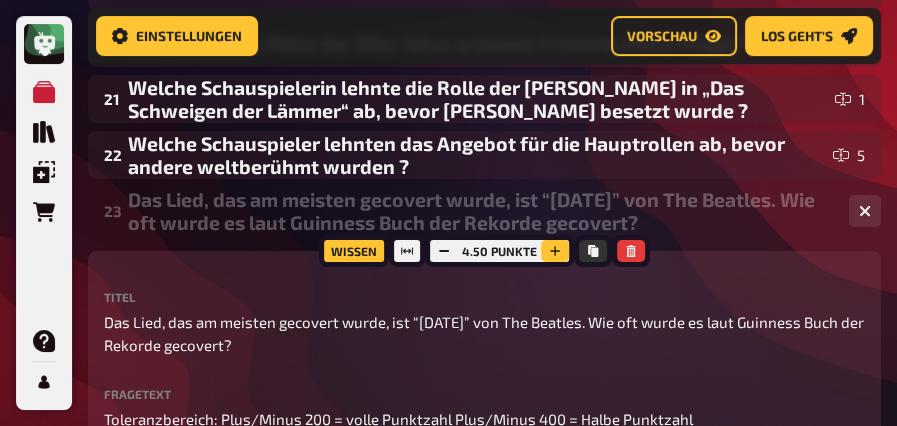 click 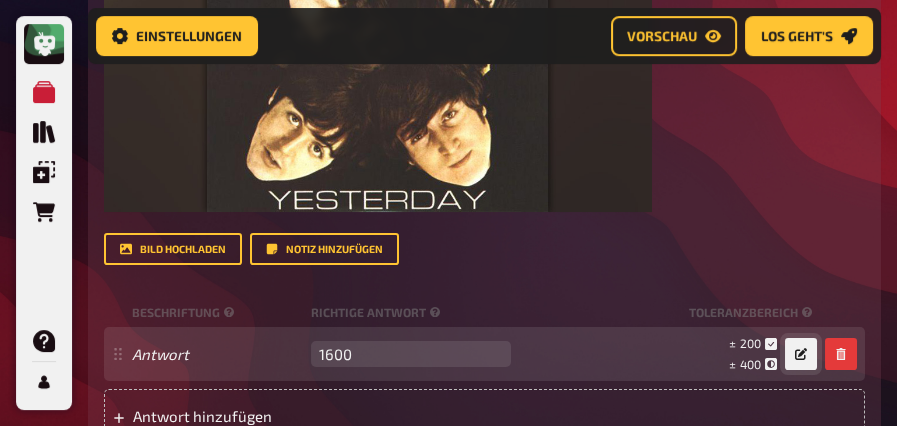 scroll, scrollTop: 1915, scrollLeft: 0, axis: vertical 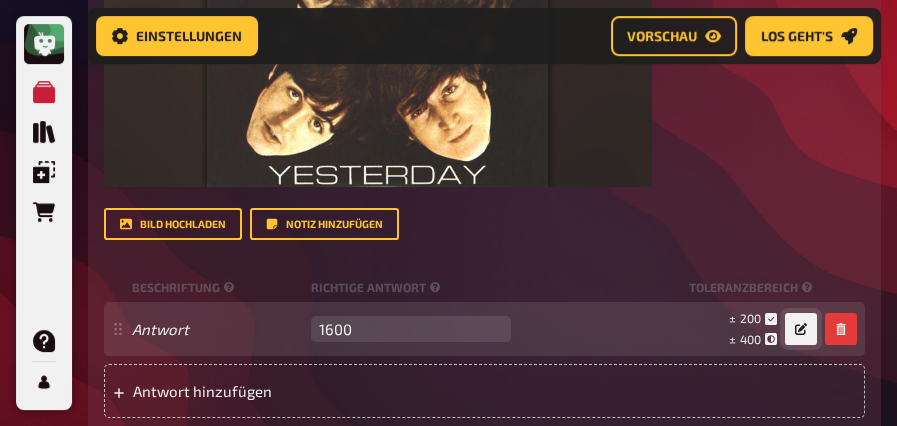 click 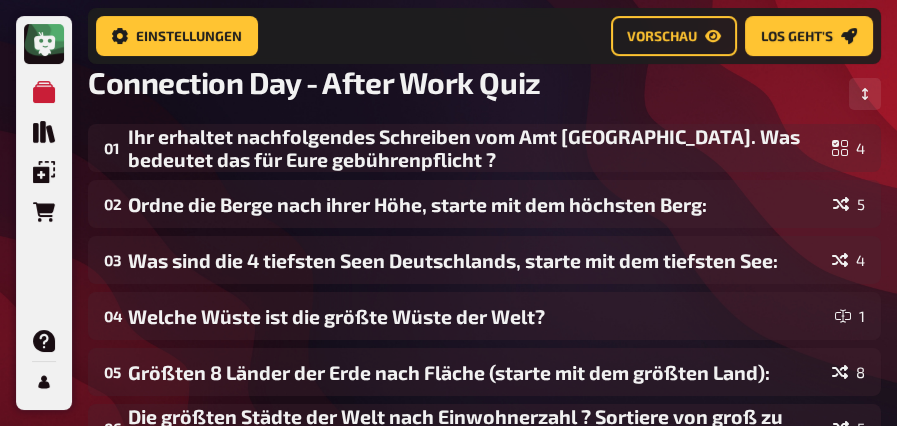 scroll, scrollTop: 115, scrollLeft: 0, axis: vertical 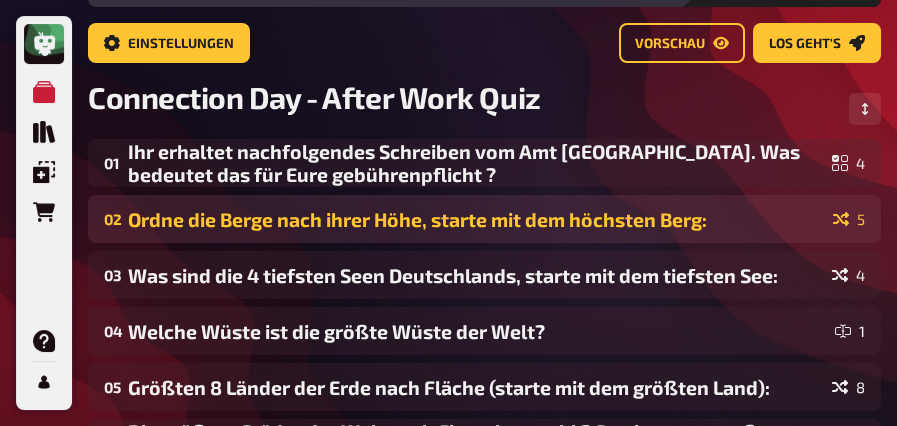 click on "Ordne die Berge nach ihrer Höhe, starte mit dem höchsten Berg:" at bounding box center (476, 219) 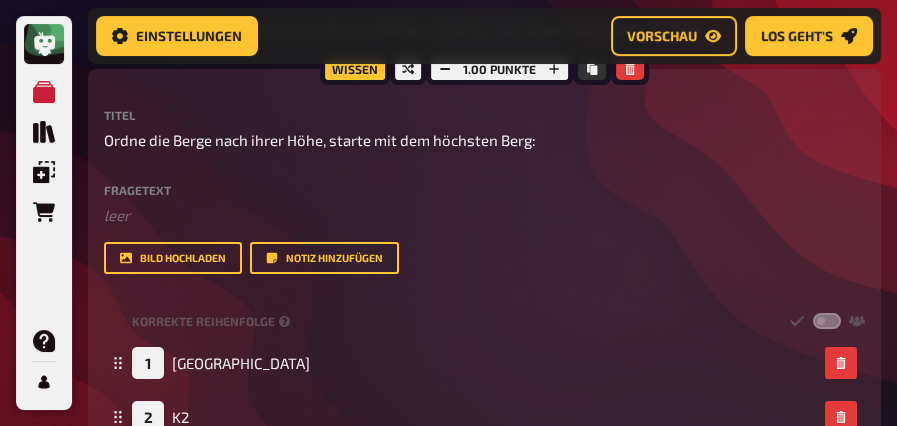 scroll, scrollTop: 331, scrollLeft: 0, axis: vertical 